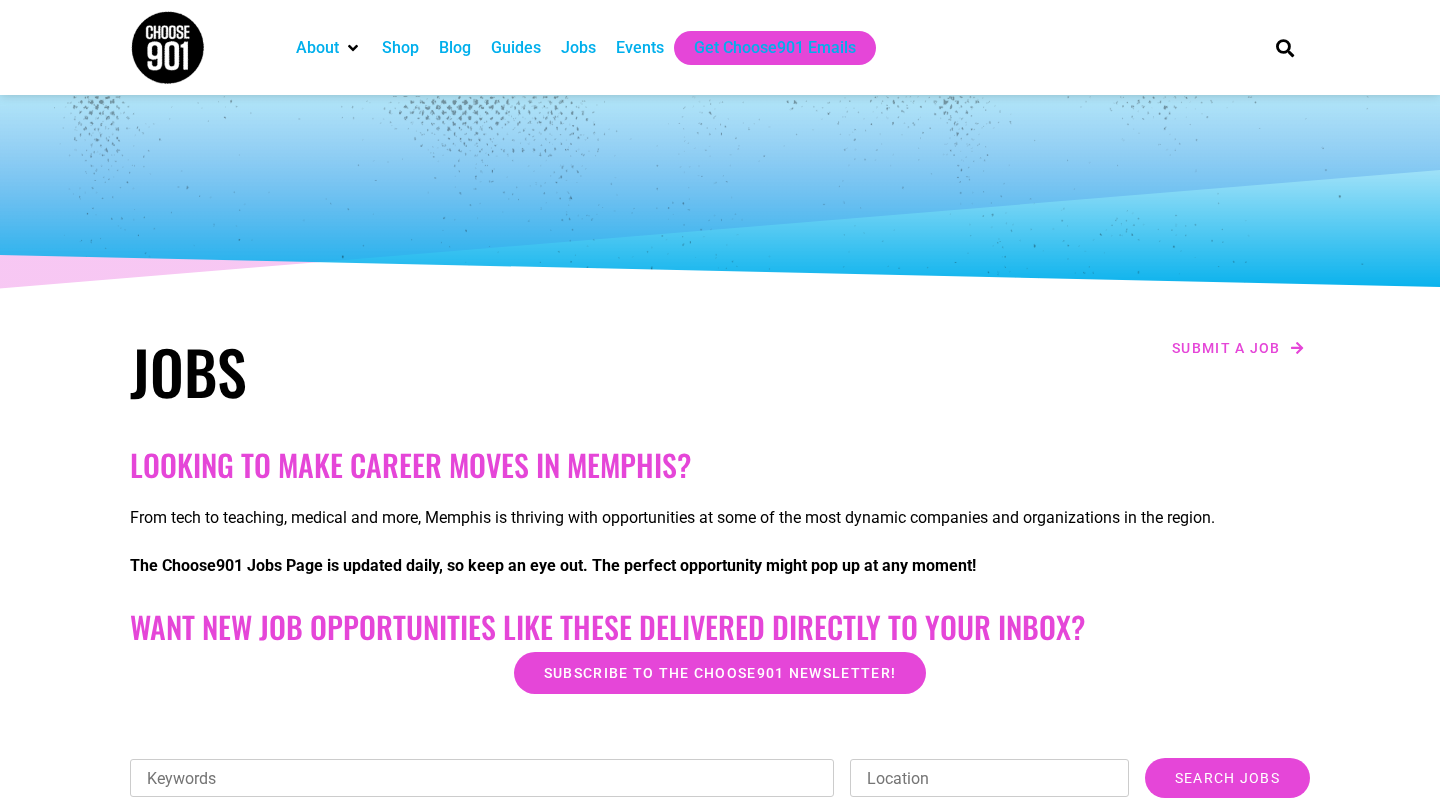 scroll, scrollTop: 0, scrollLeft: 0, axis: both 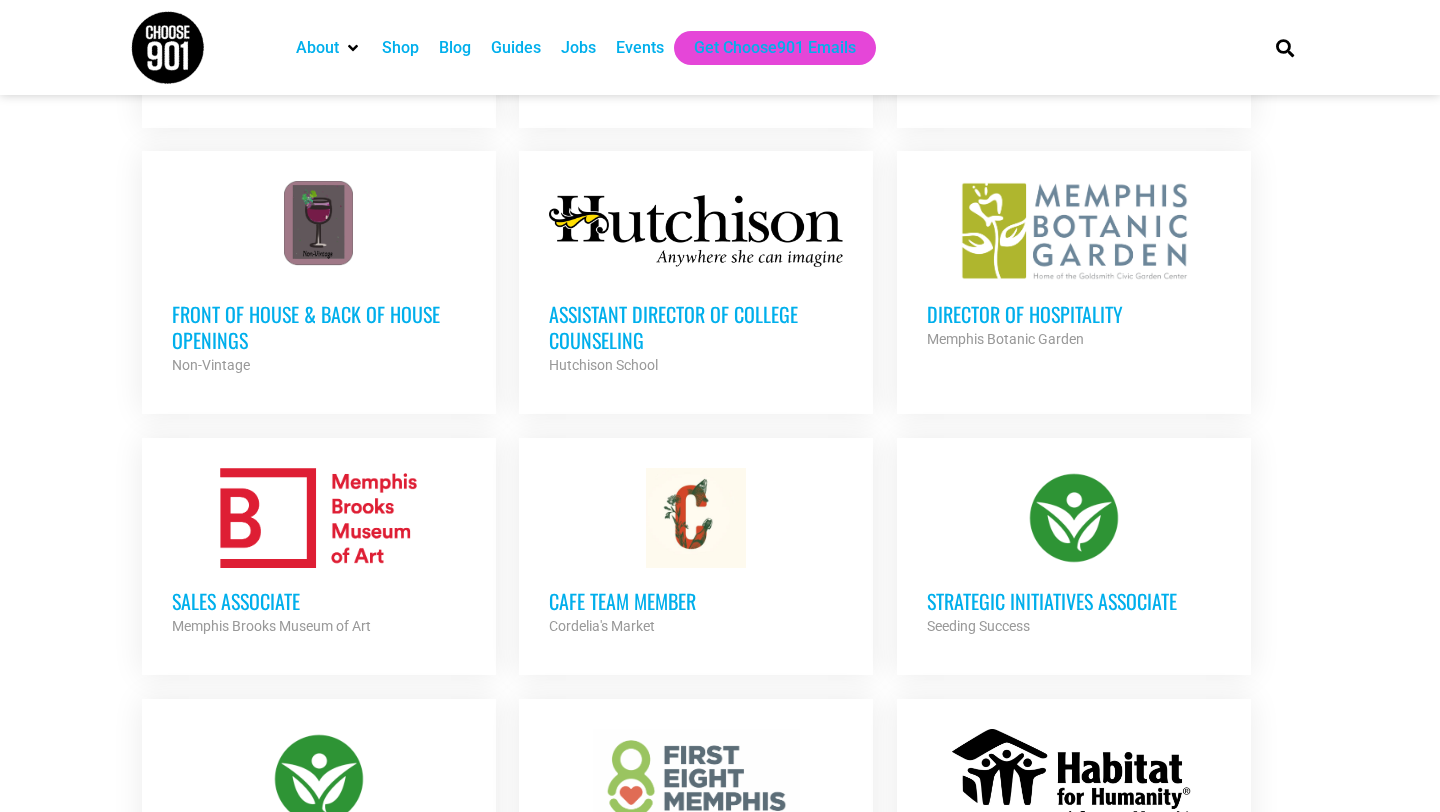 click on "Assistant Director of College Counseling" at bounding box center (696, 327) 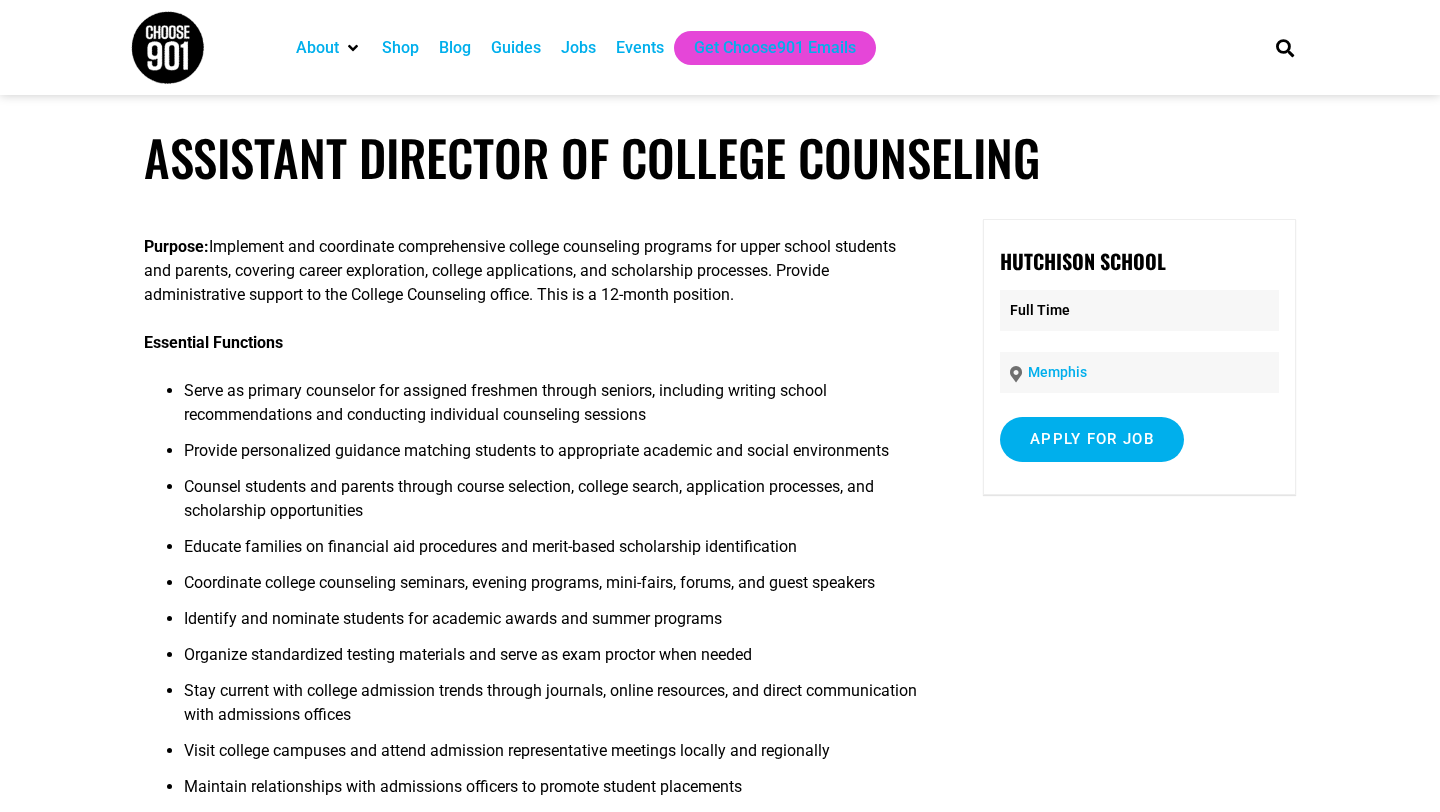scroll, scrollTop: 0, scrollLeft: 0, axis: both 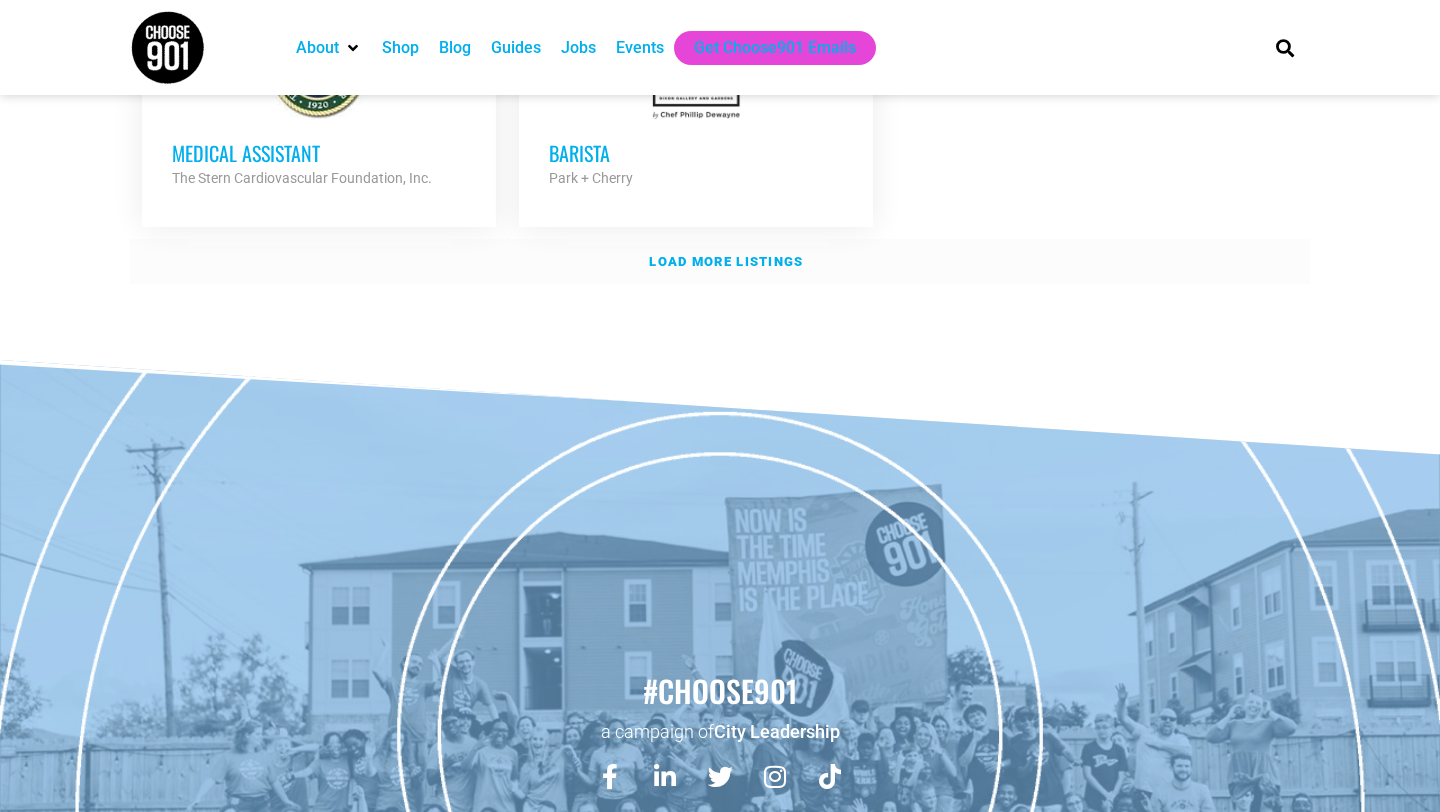click on "Load more listings" at bounding box center [720, 262] 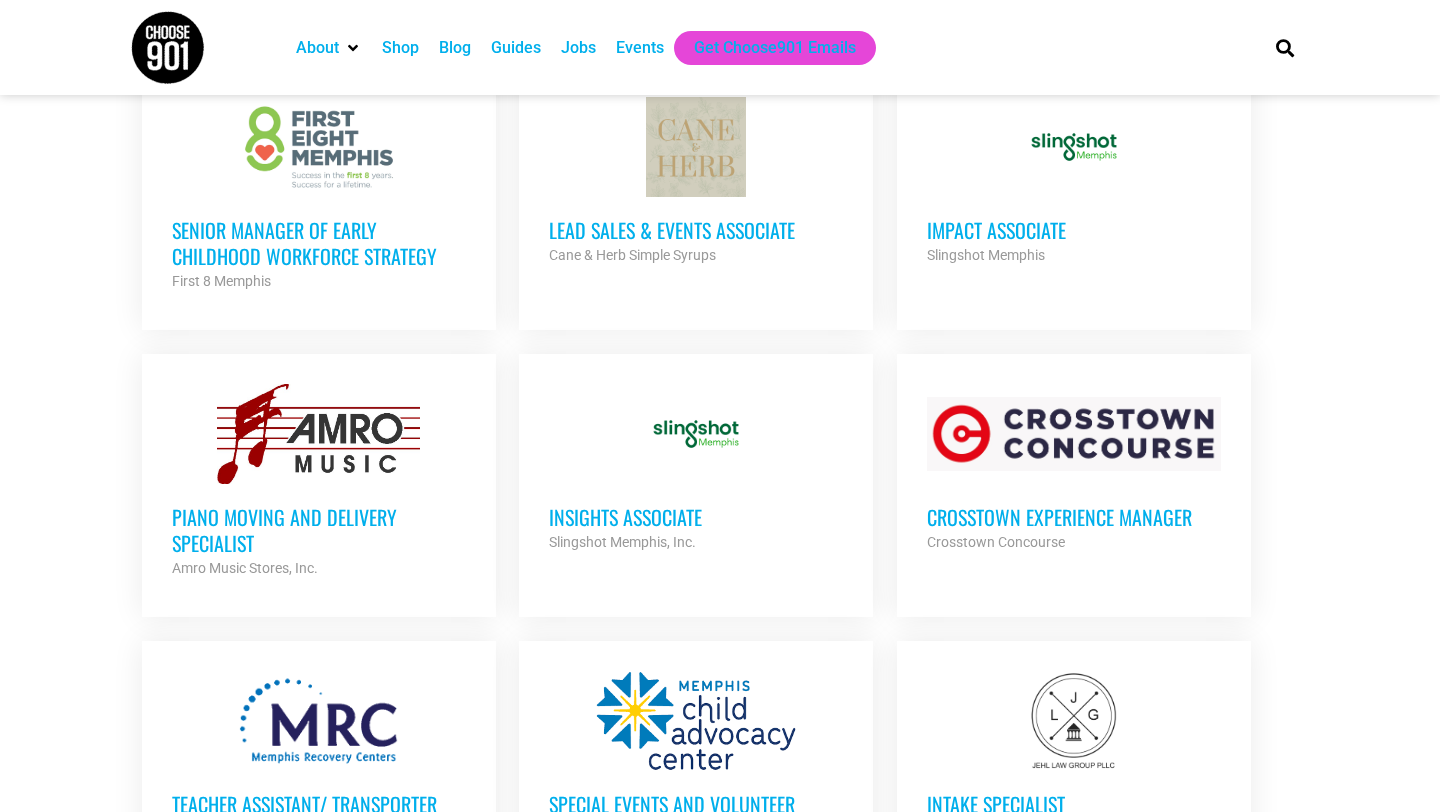 scroll, scrollTop: 3353, scrollLeft: 0, axis: vertical 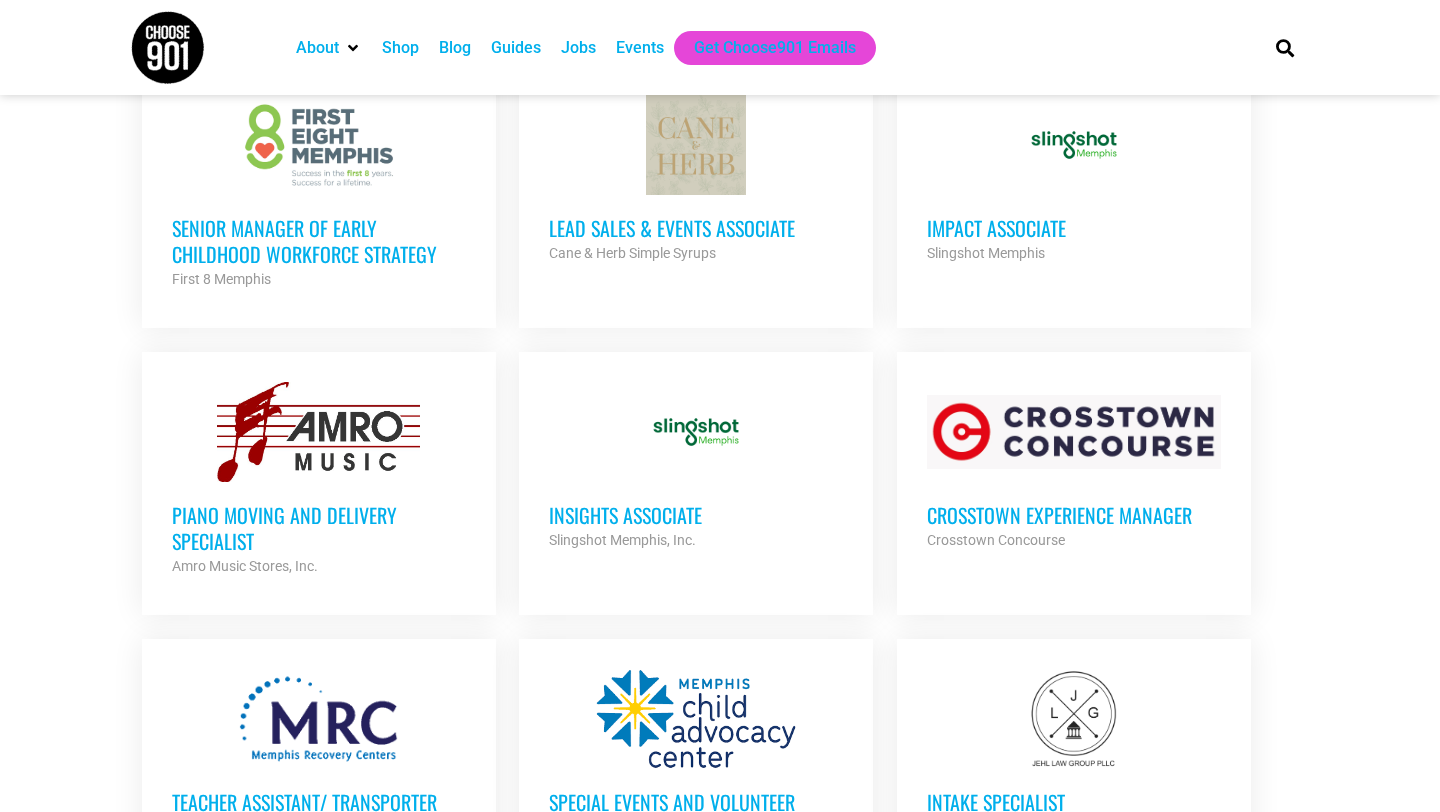 click on "Impact Associate" at bounding box center (1074, 228) 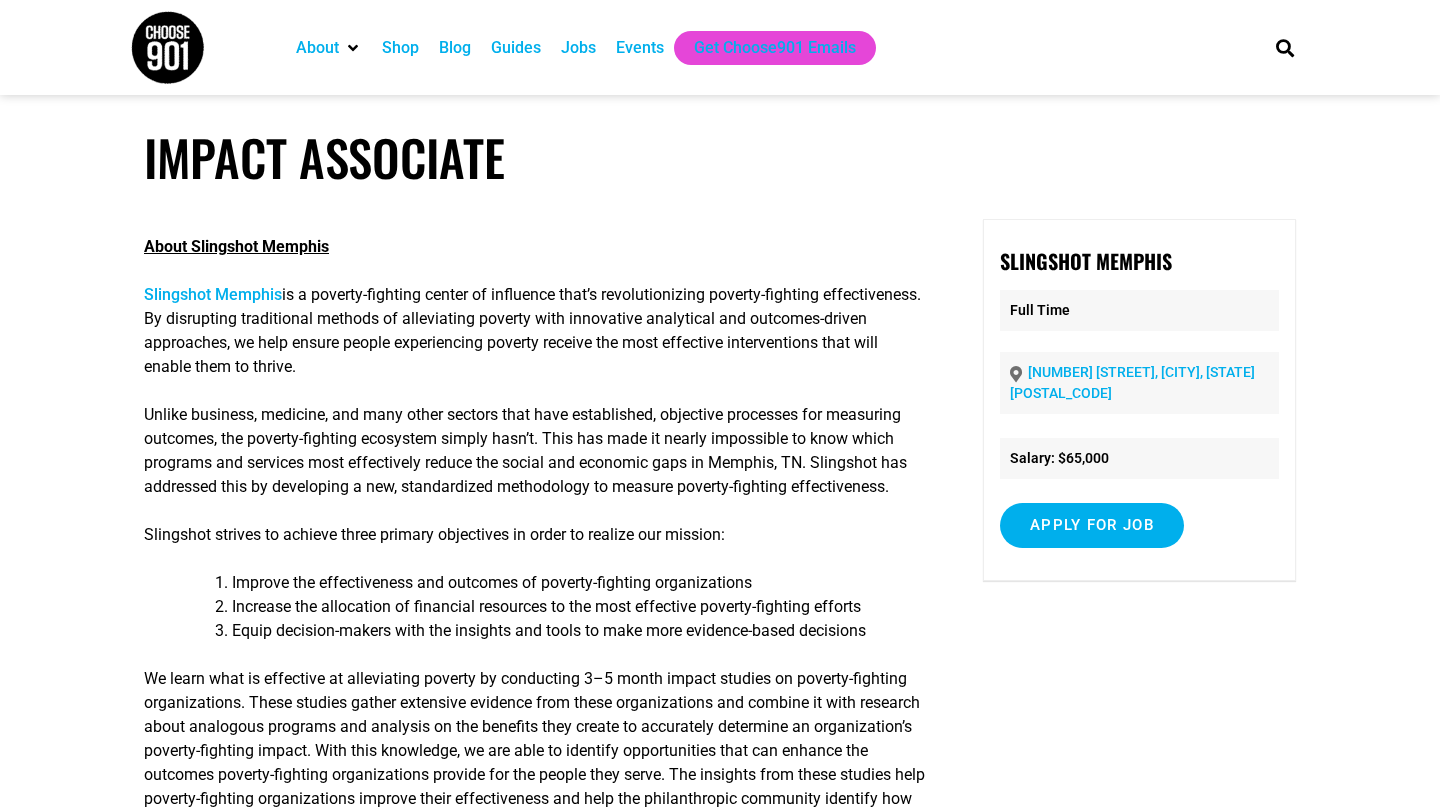 scroll, scrollTop: 0, scrollLeft: 0, axis: both 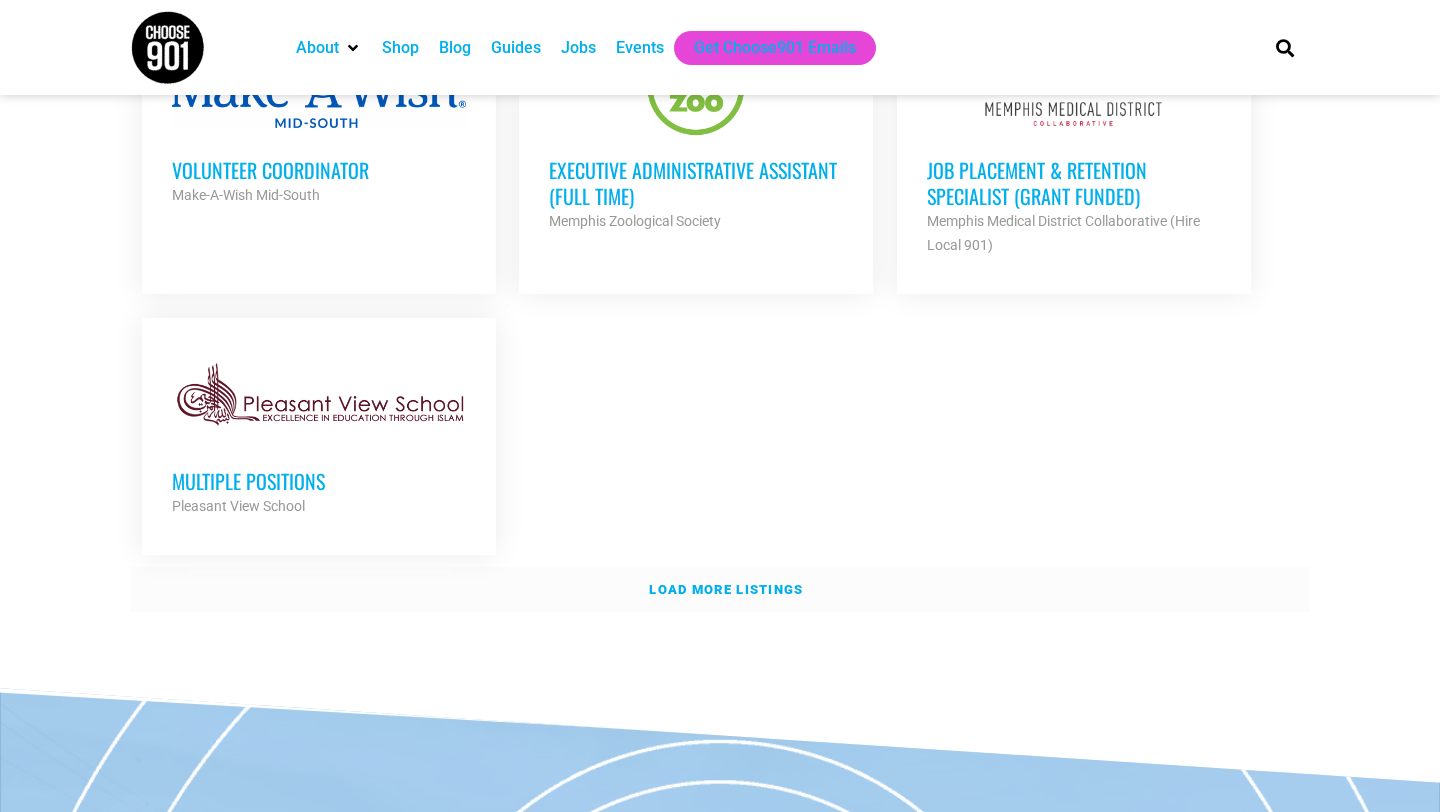 click on "Load more listings" at bounding box center (720, 590) 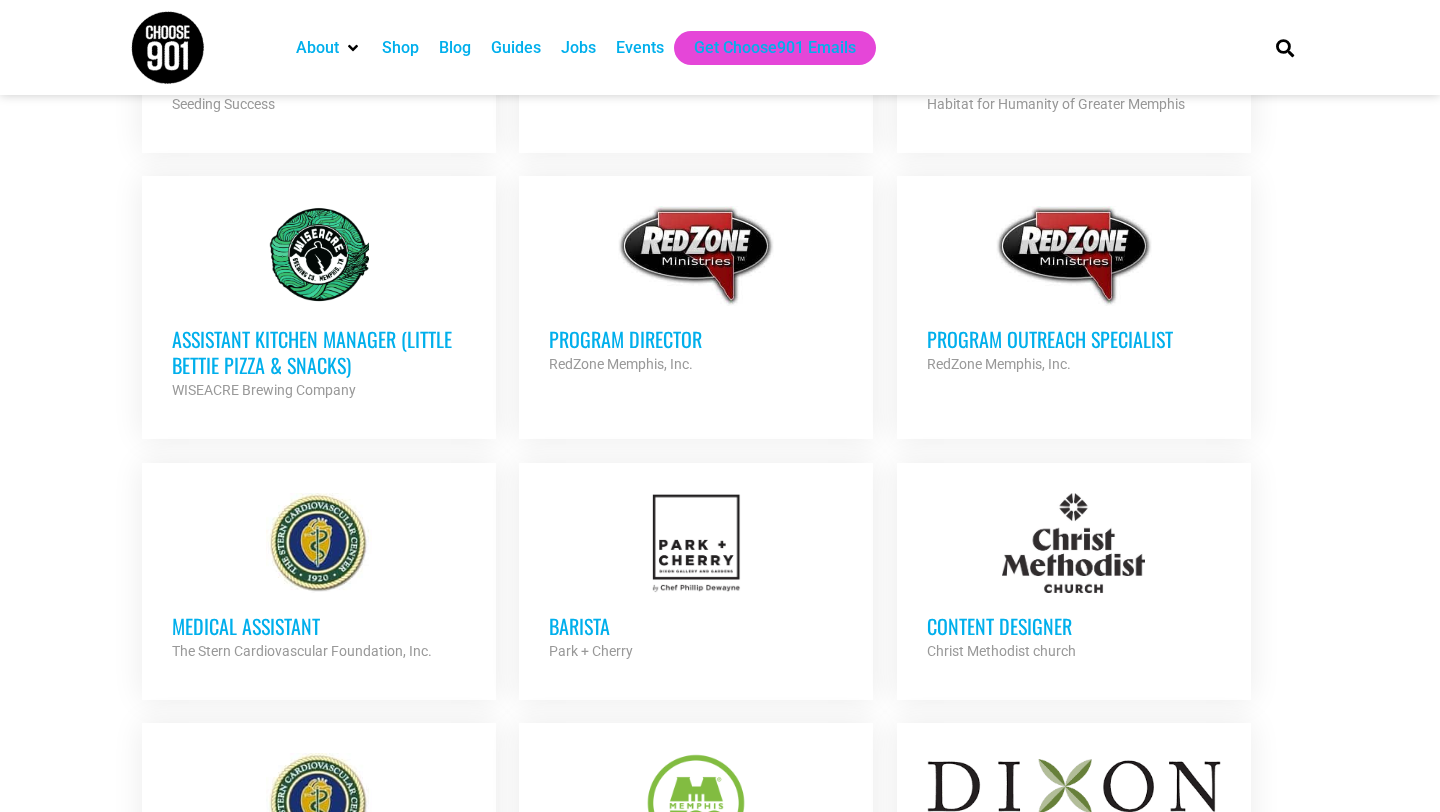 scroll, scrollTop: 2151, scrollLeft: 0, axis: vertical 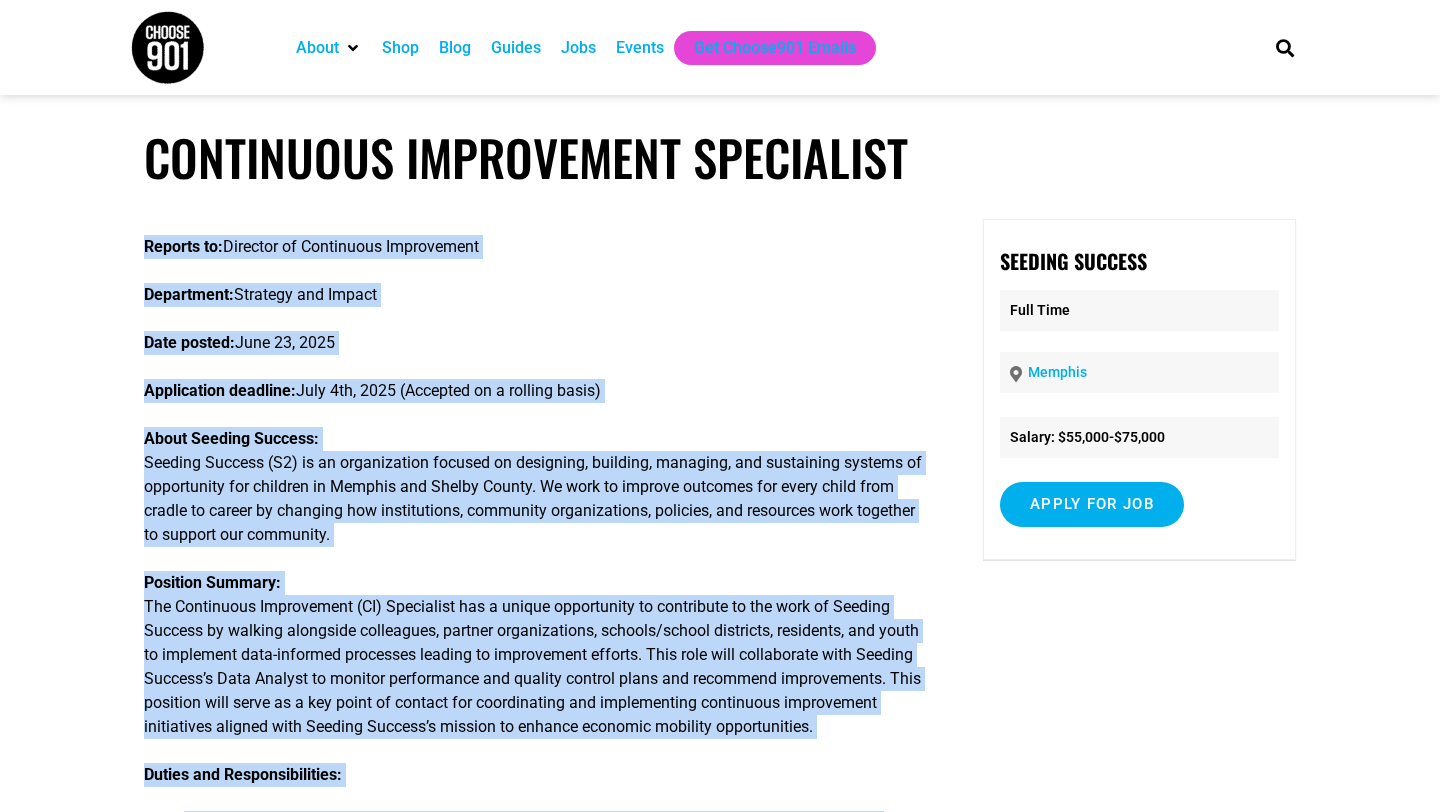 click on "Reports to:  Director of Continuous Improvement
Department:  Strategy and Impact
Date posted:  [DATE]
Application deadline:  [DATE] (Accepted on a rolling basis)
About Seeding Success:
Seeding Success (S2) is an organization focused on designing, building, managing, and sustaining systems of opportunity for children in Memphis and Shelby County. We work to improve outcomes for every child from cradle to career by changing how institutions, community organizations, policies, and resources work together to support our community.
Position Summary:
Duties and Responsibilities:
Interface with stakeholders to coach and train partner organizations on building a more data-driven culture, including co-leading continuous improvement training.
Support key stakeholders in developing, implementing, and documenting rapid cycles of continuous improvement, ensuring effective integration of these processes.
Complete other tasks and duties as assigned." at bounding box center [534, 1721] 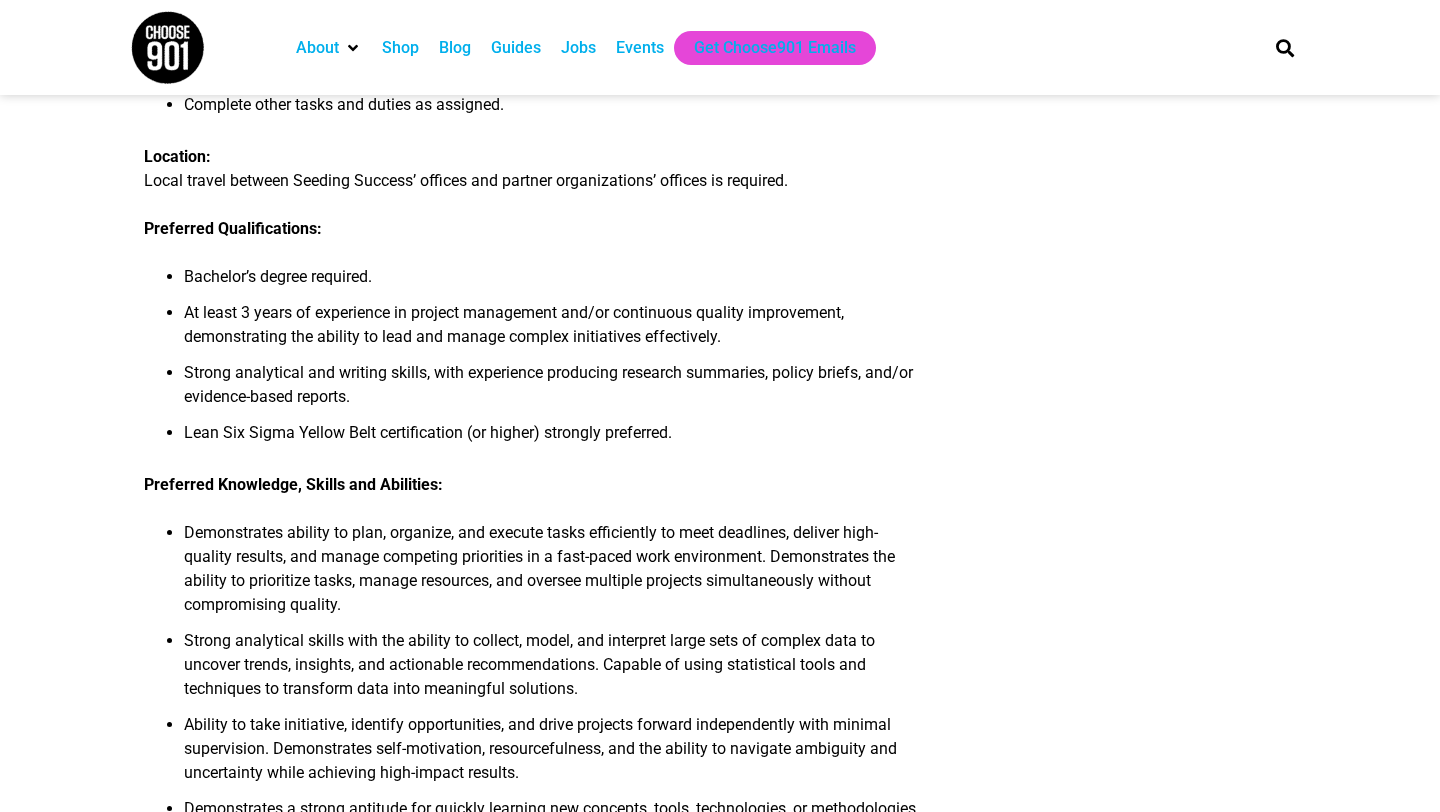 scroll, scrollTop: 1810, scrollLeft: 0, axis: vertical 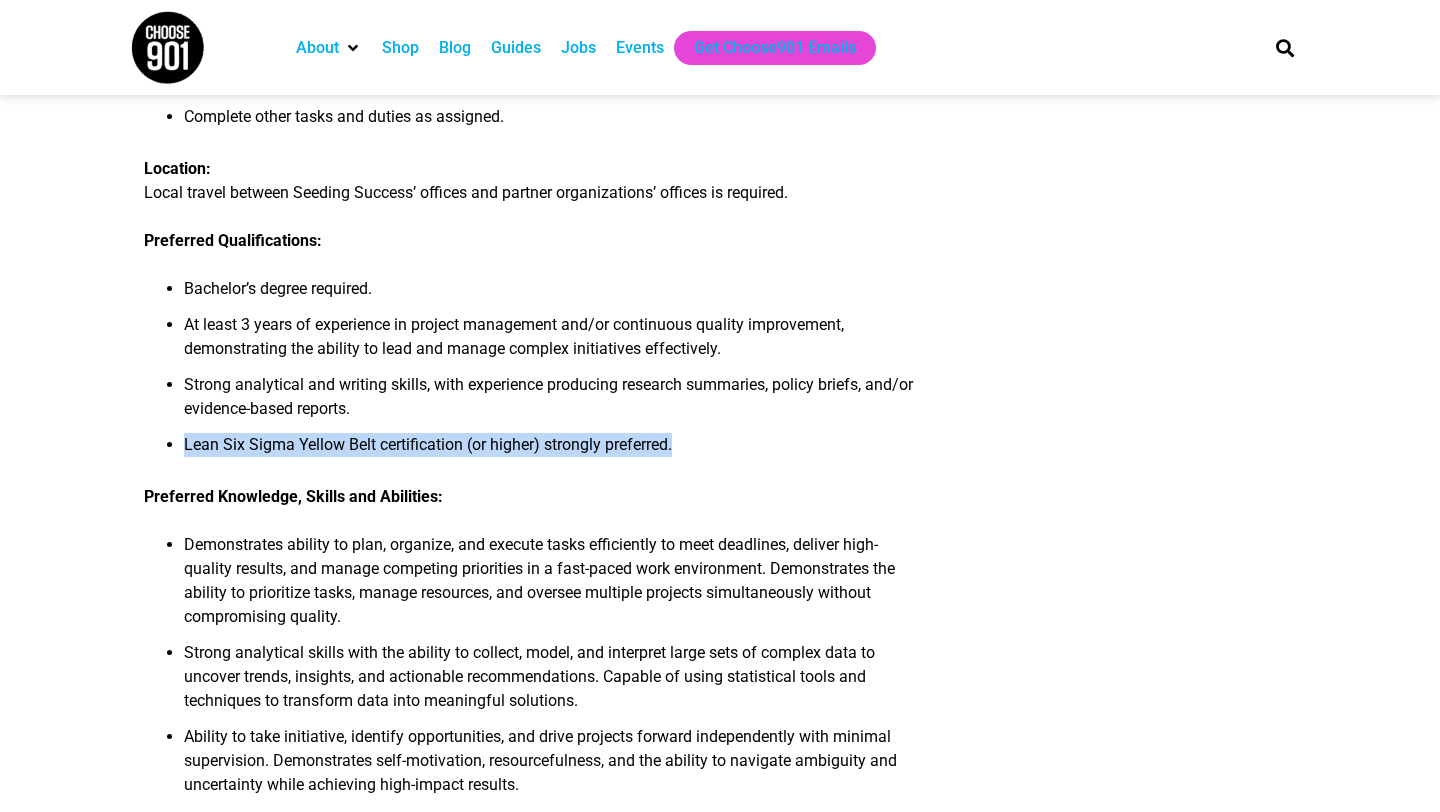 drag, startPoint x: 182, startPoint y: 519, endPoint x: 688, endPoint y: 522, distance: 506.00888 